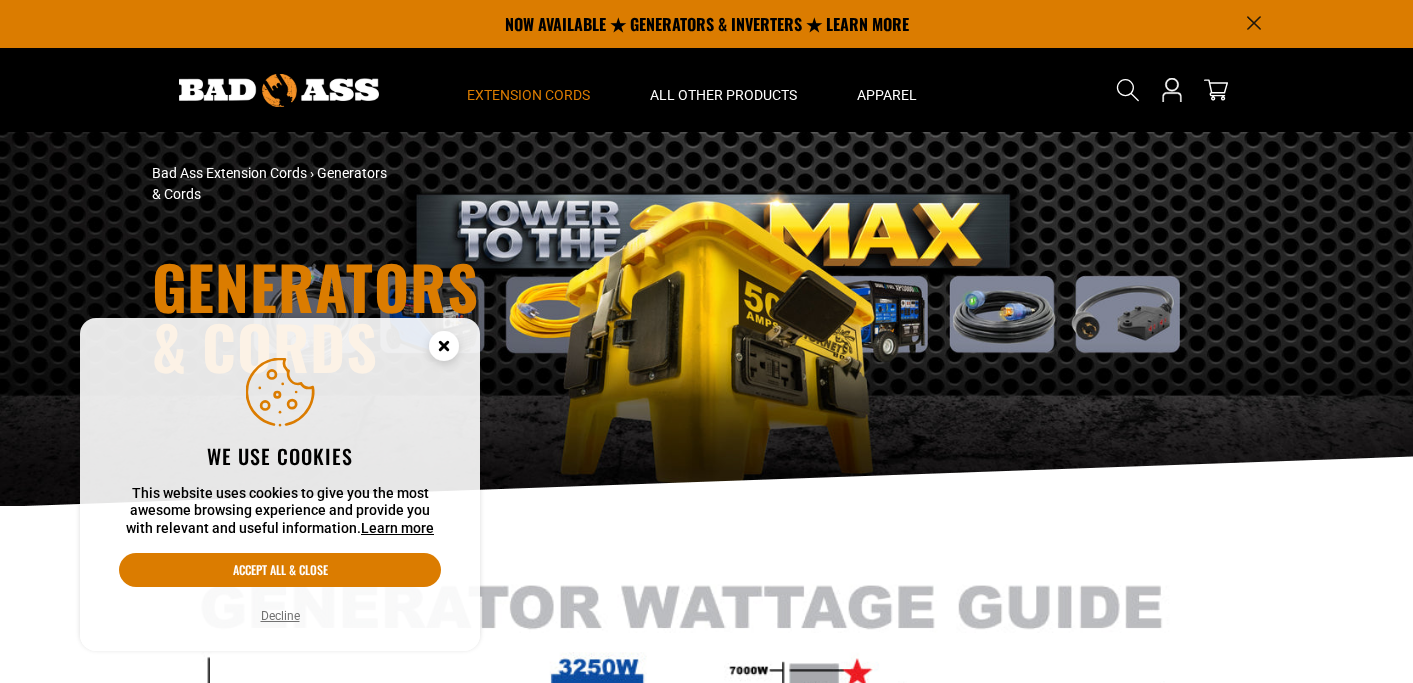 scroll, scrollTop: 0, scrollLeft: 0, axis: both 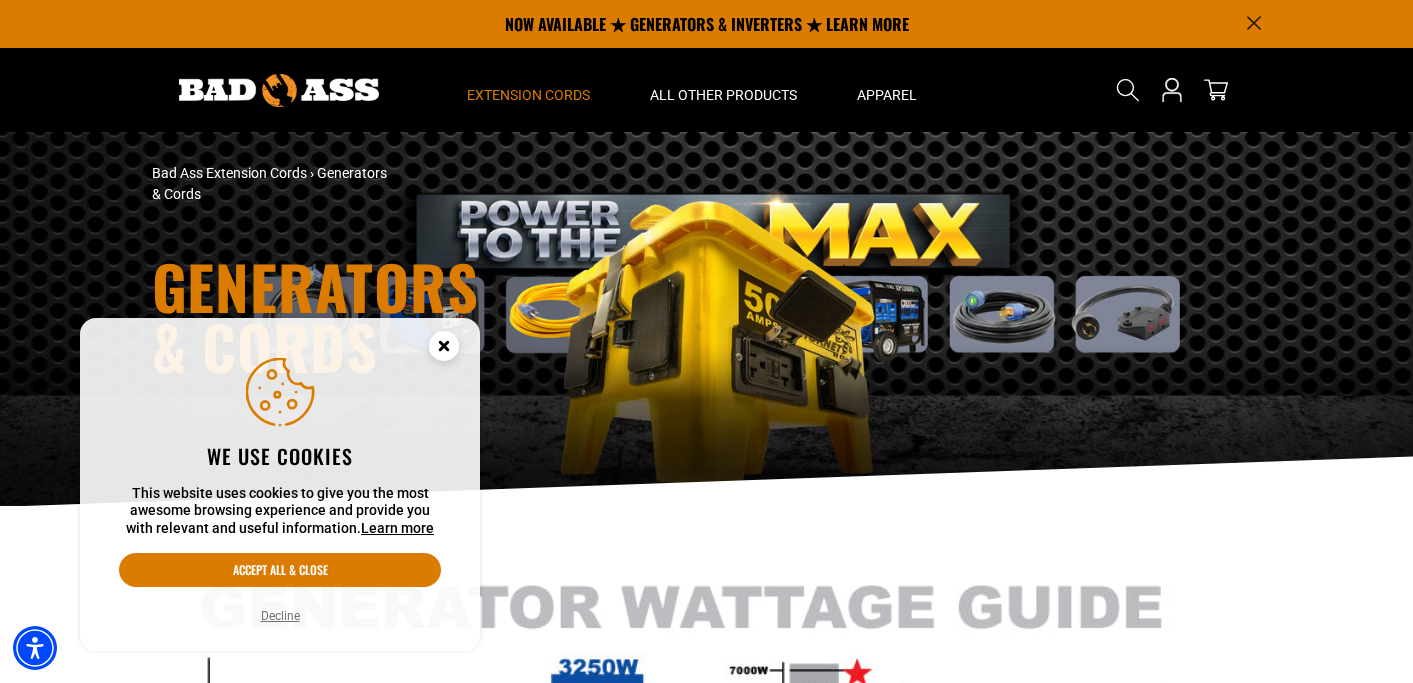 click 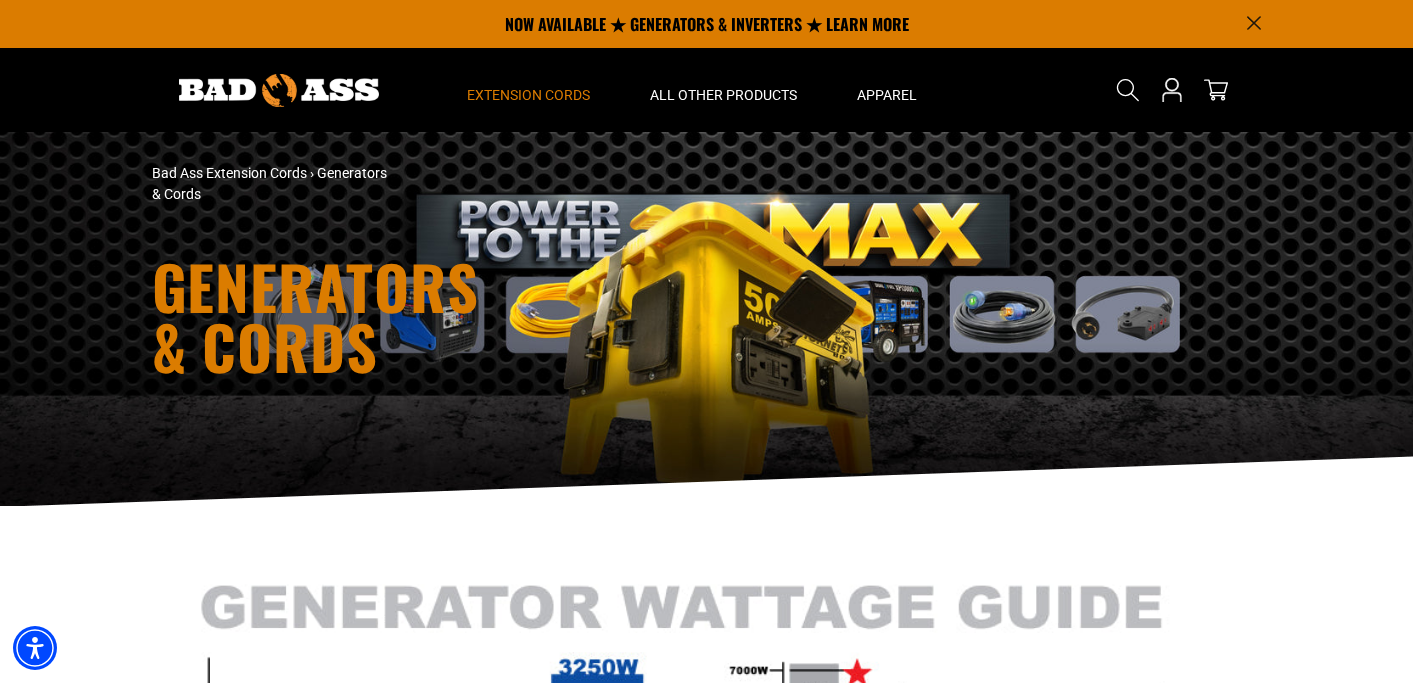 click at bounding box center (279, 90) 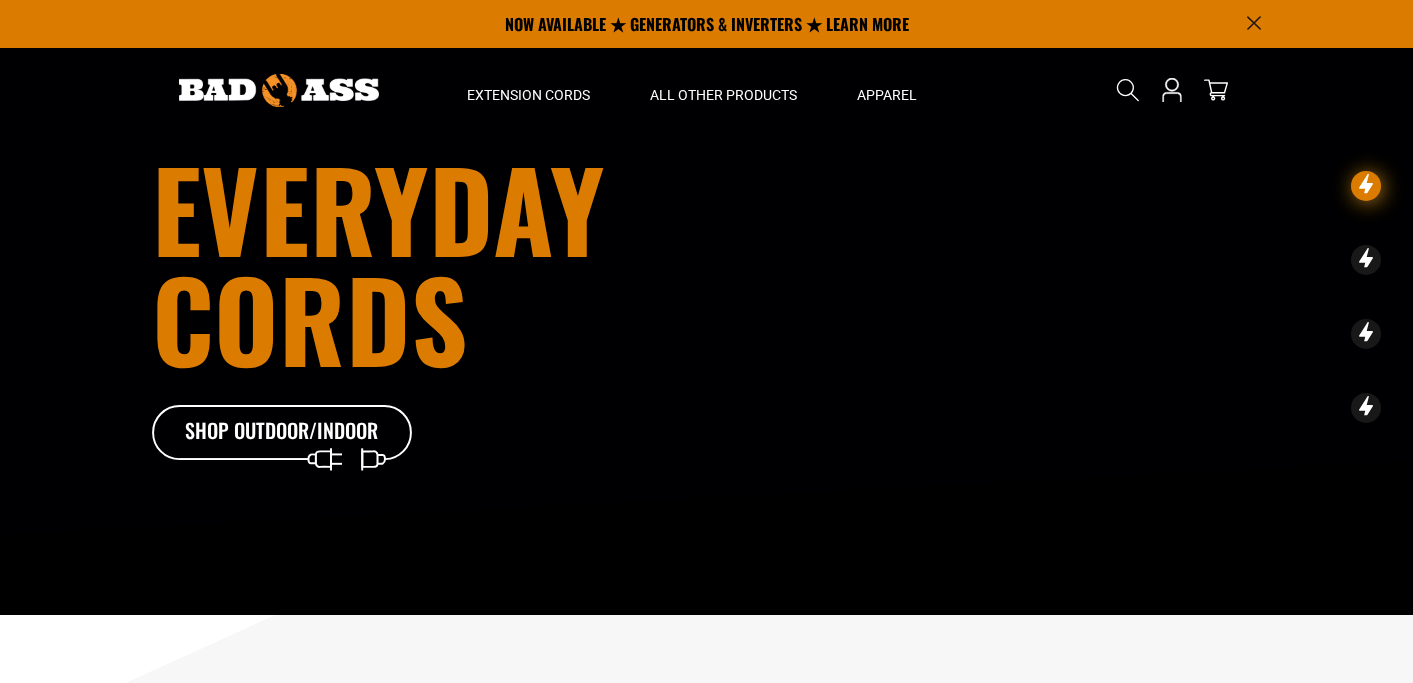scroll, scrollTop: 0, scrollLeft: 0, axis: both 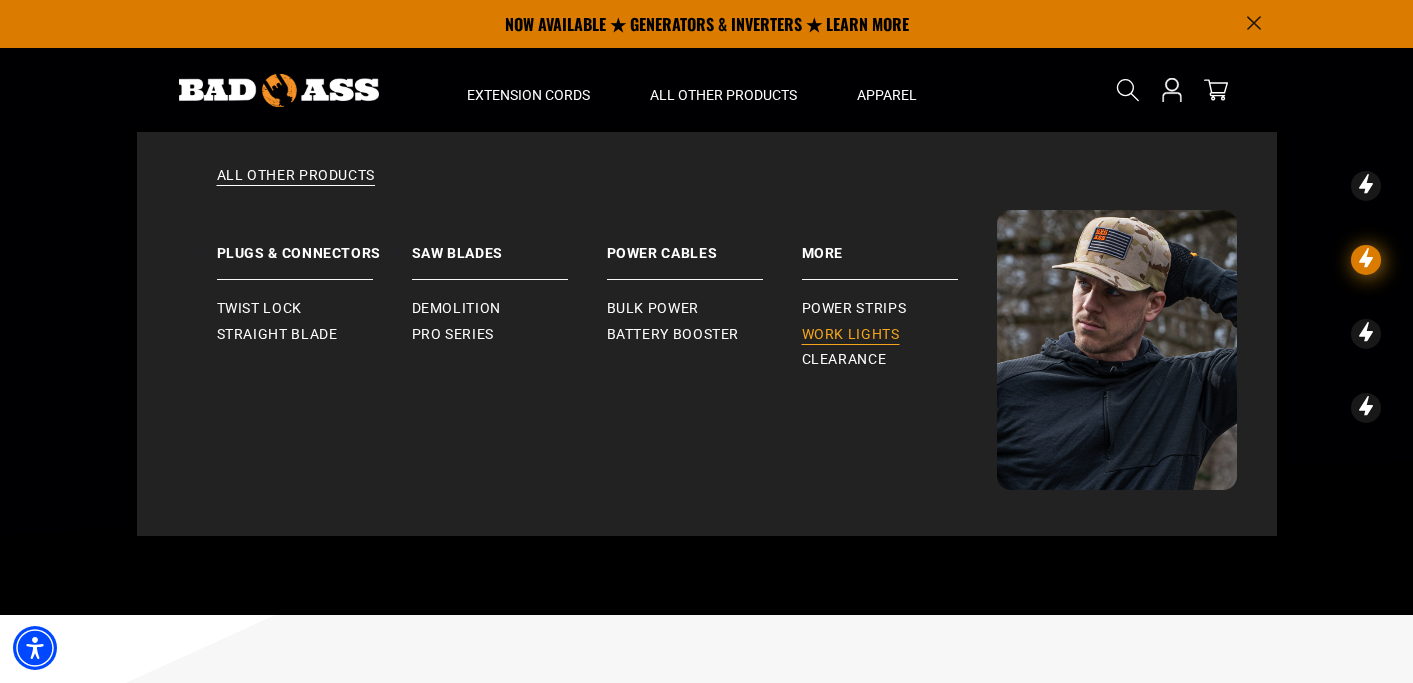 click on "Work Lights" at bounding box center (851, 335) 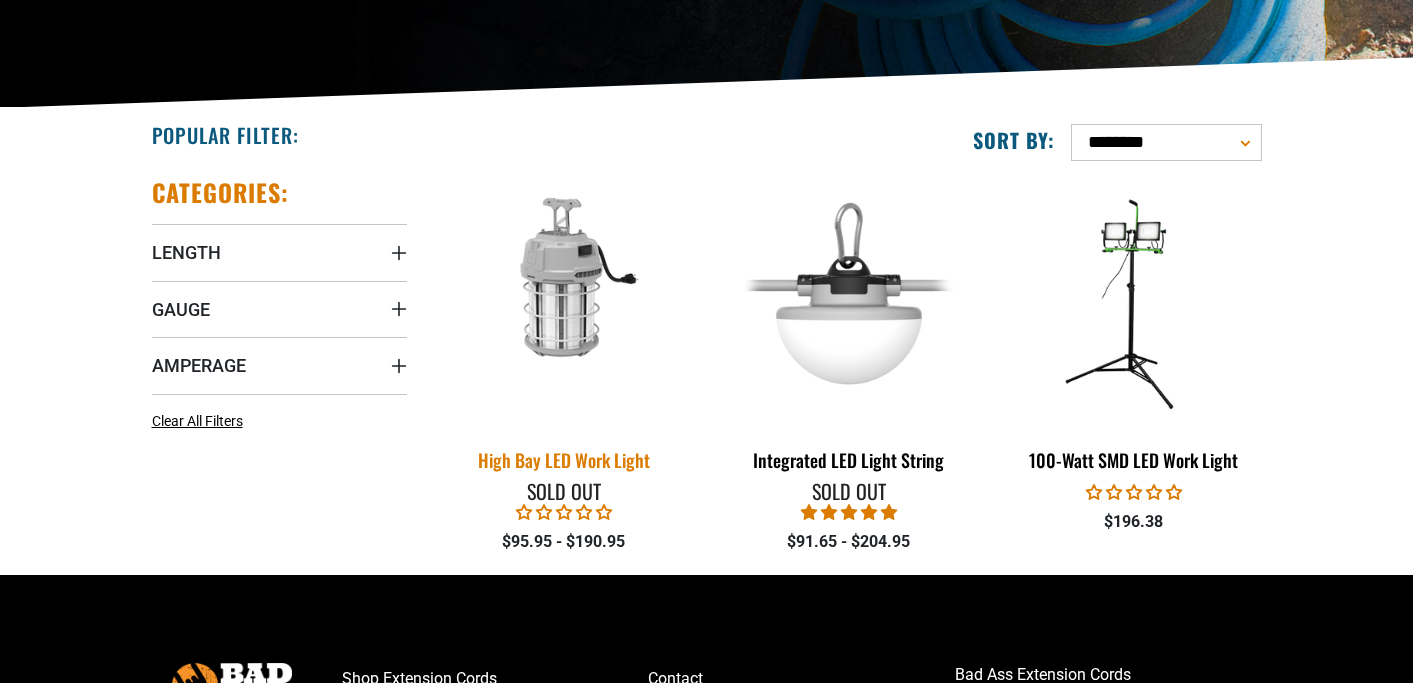 scroll, scrollTop: 0, scrollLeft: 0, axis: both 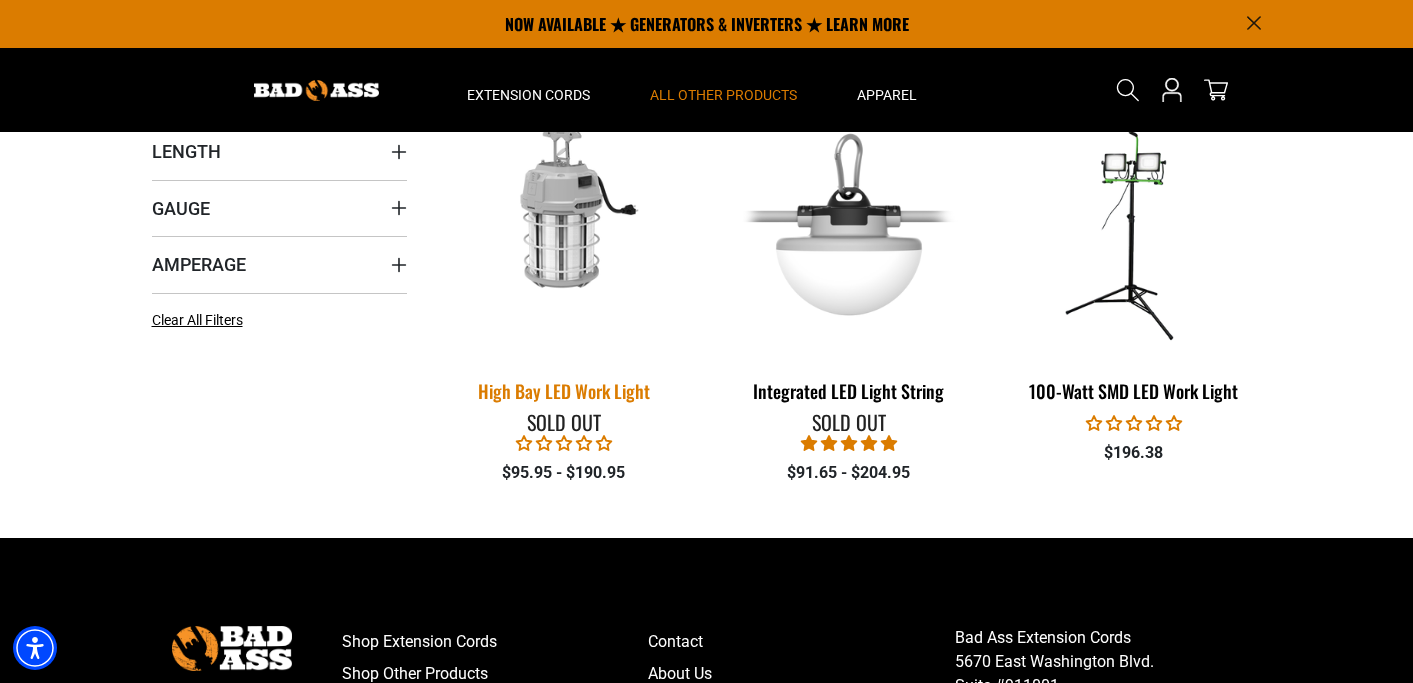 click at bounding box center [564, 233] 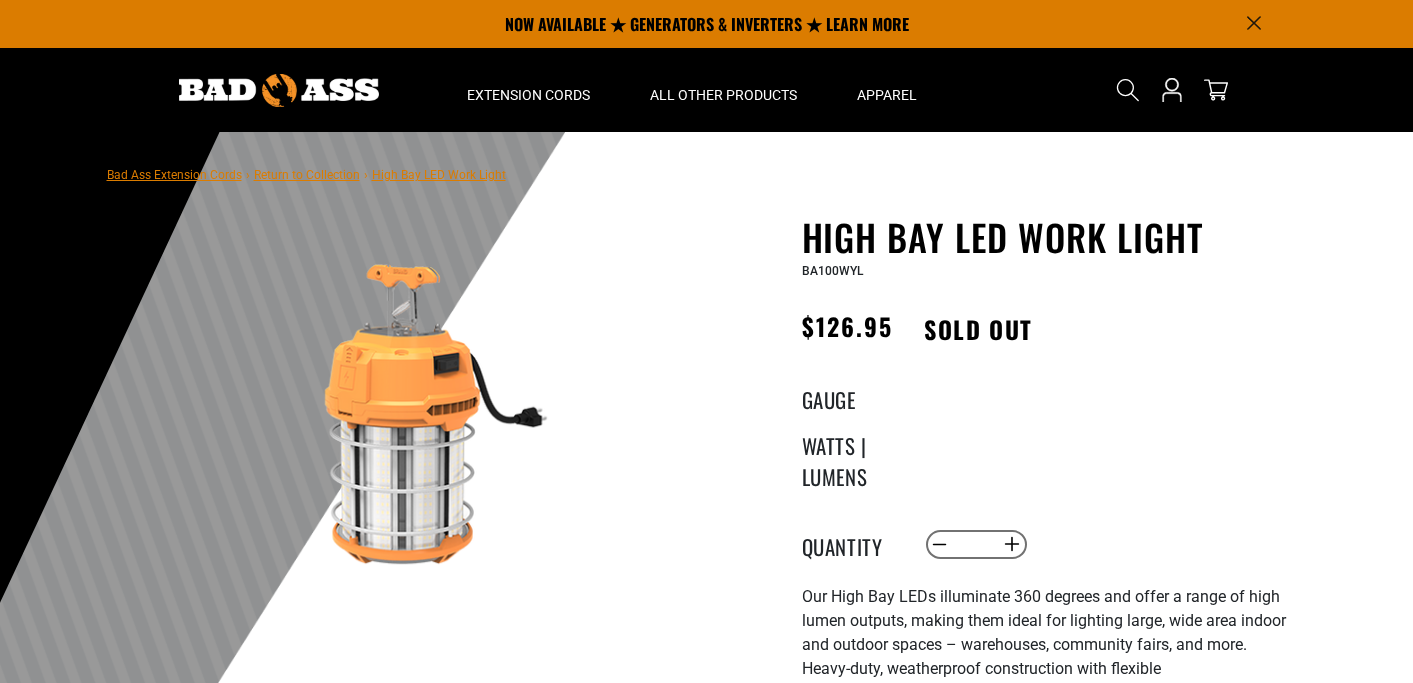 scroll, scrollTop: 0, scrollLeft: 0, axis: both 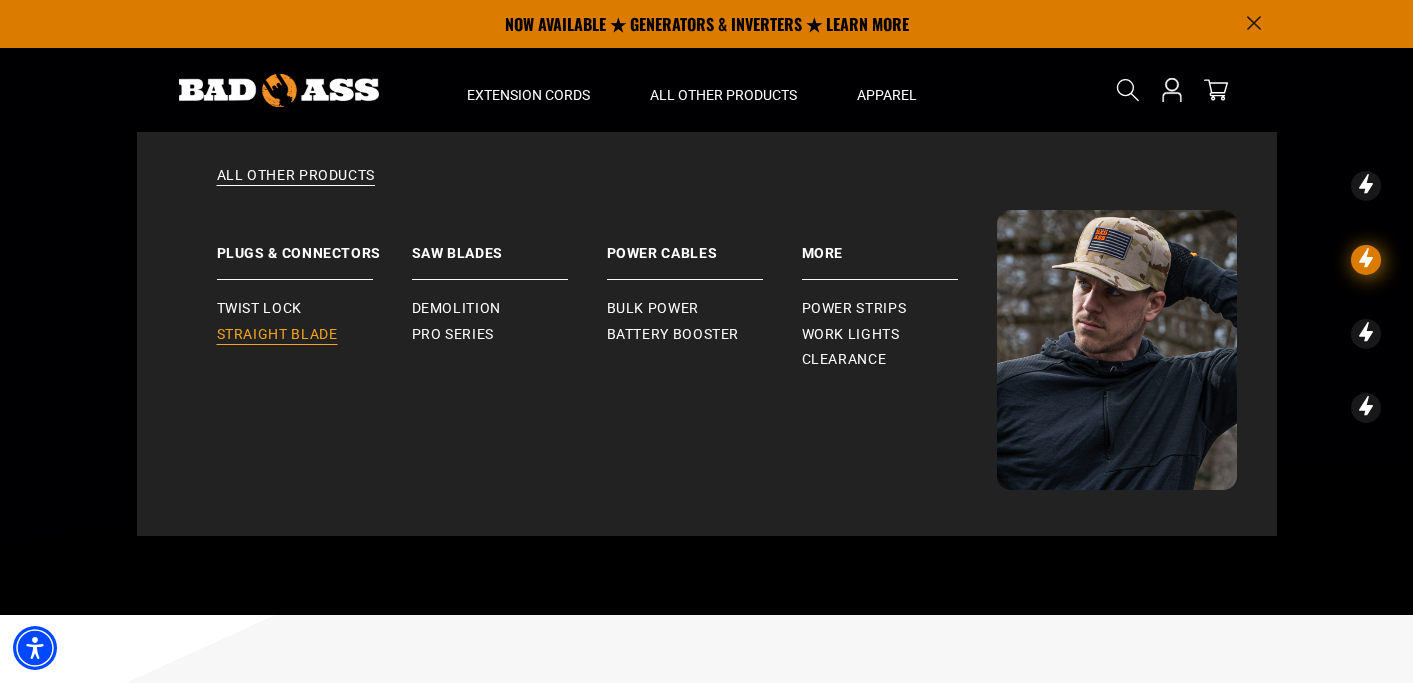 click on "Straight Blade" at bounding box center (277, 335) 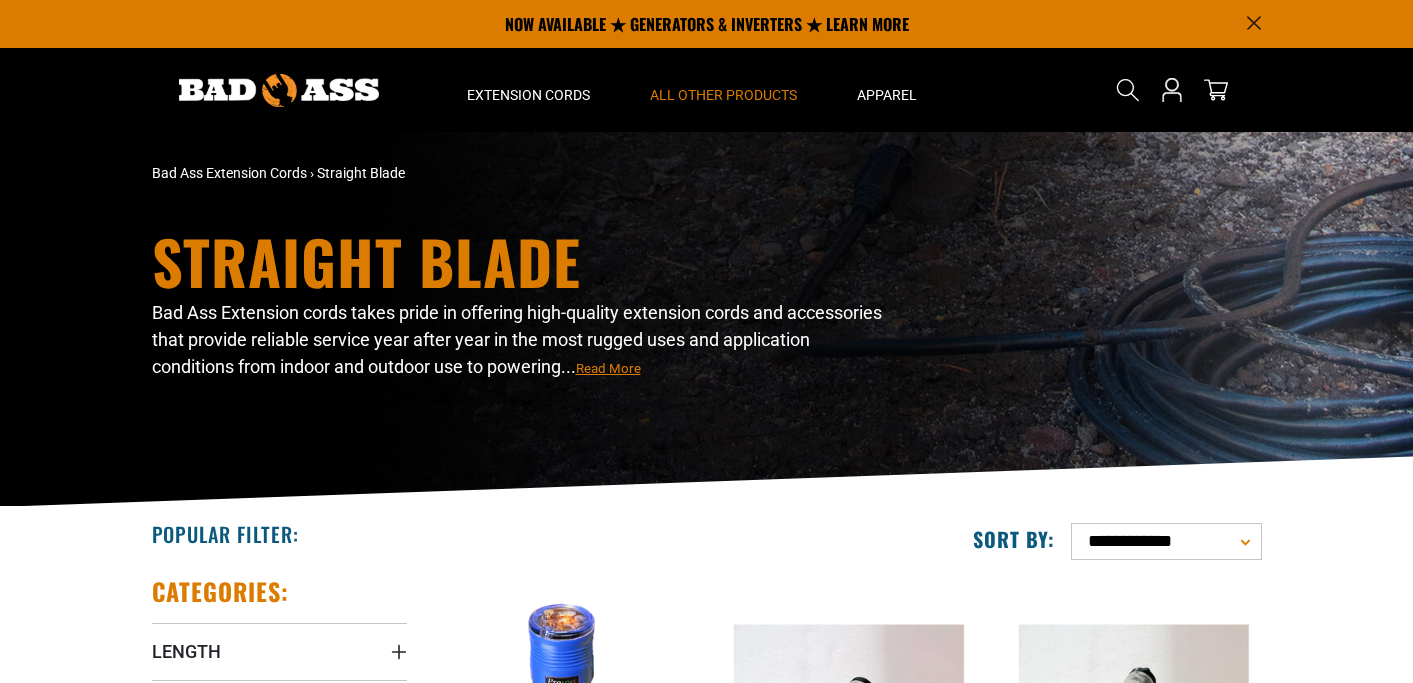 scroll, scrollTop: 0, scrollLeft: 0, axis: both 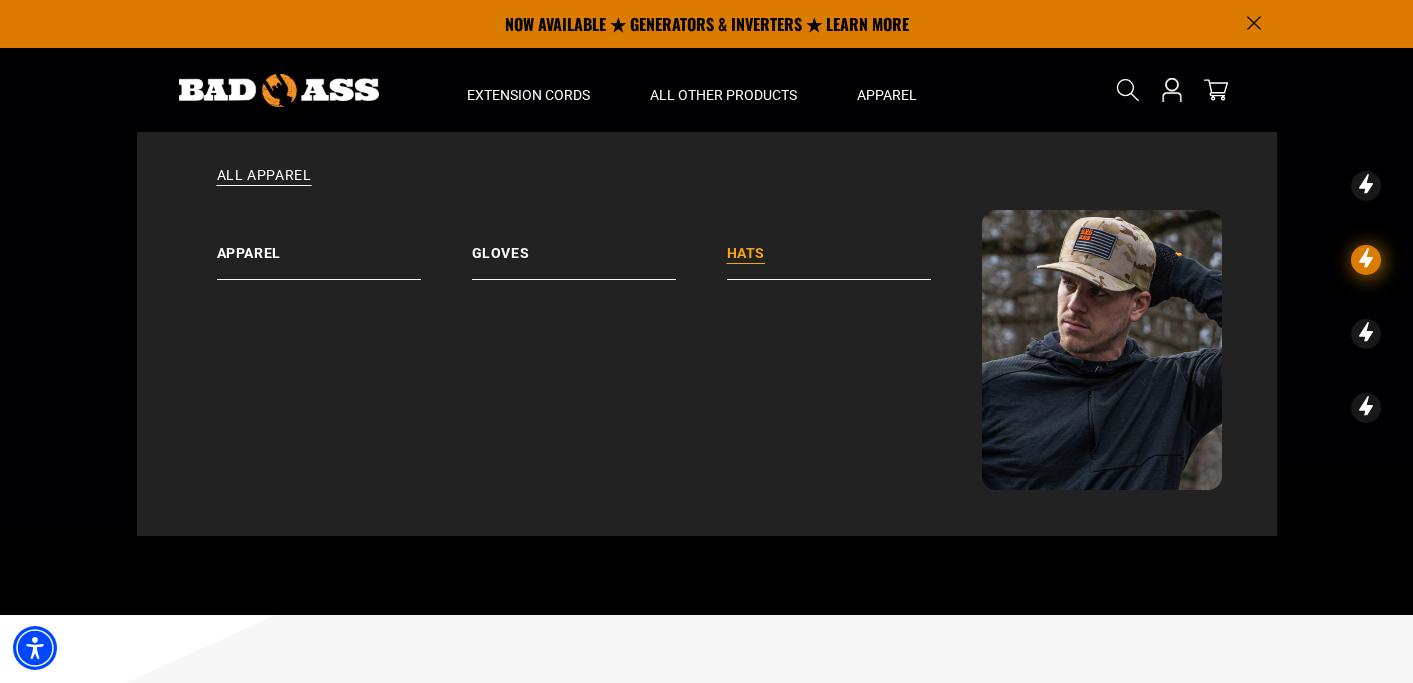 click on "Hats" at bounding box center (854, 245) 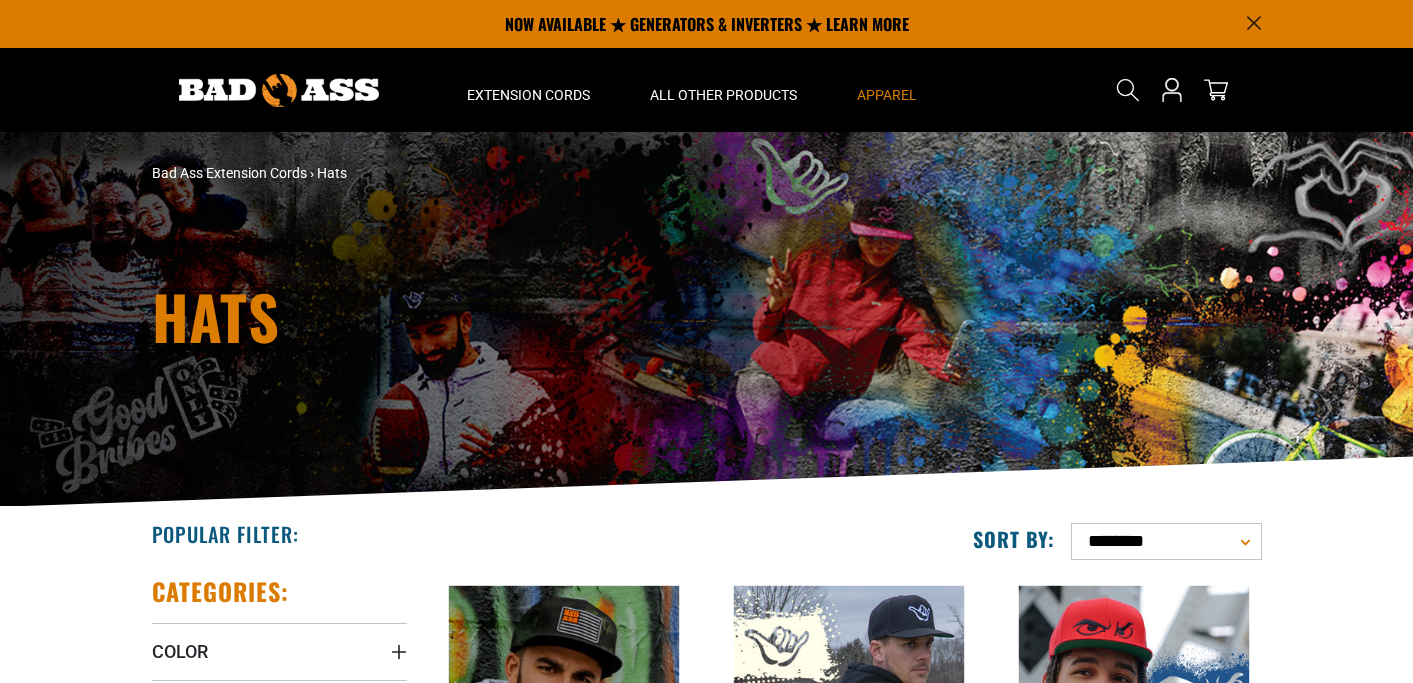 scroll, scrollTop: 0, scrollLeft: 0, axis: both 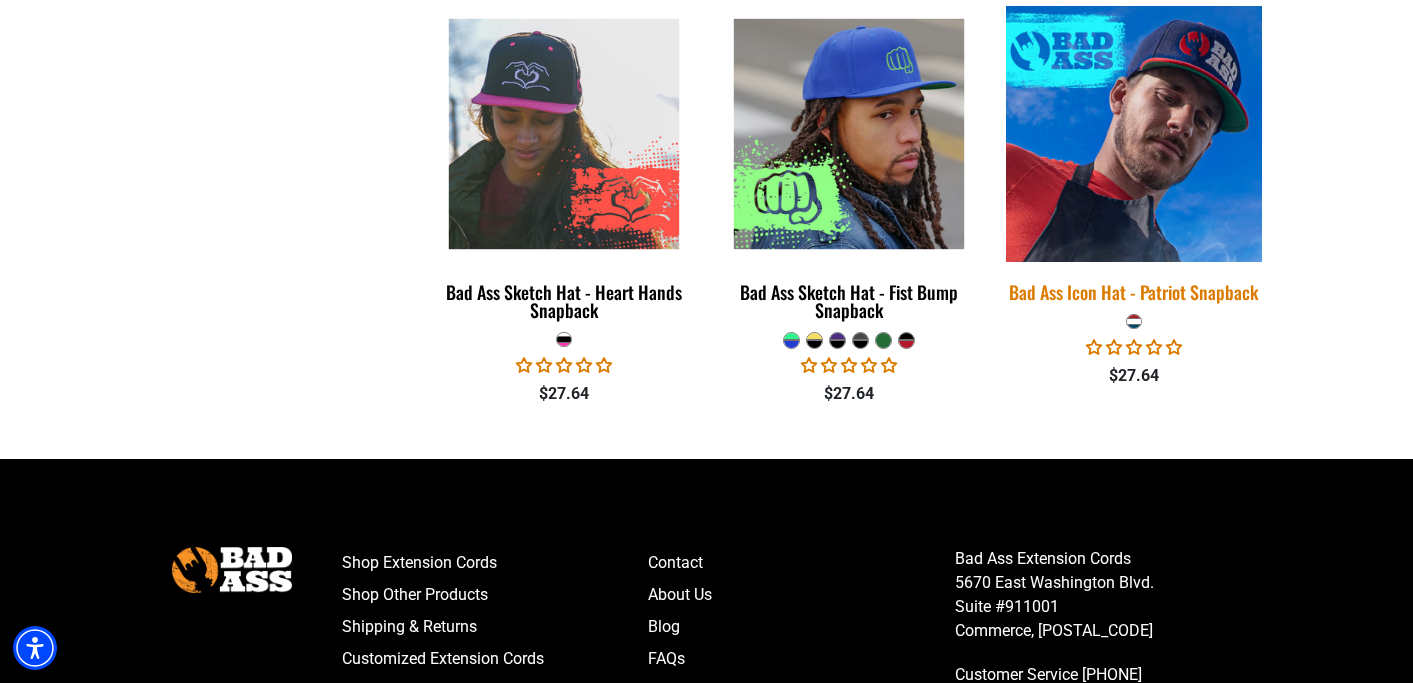 click at bounding box center [1134, 134] 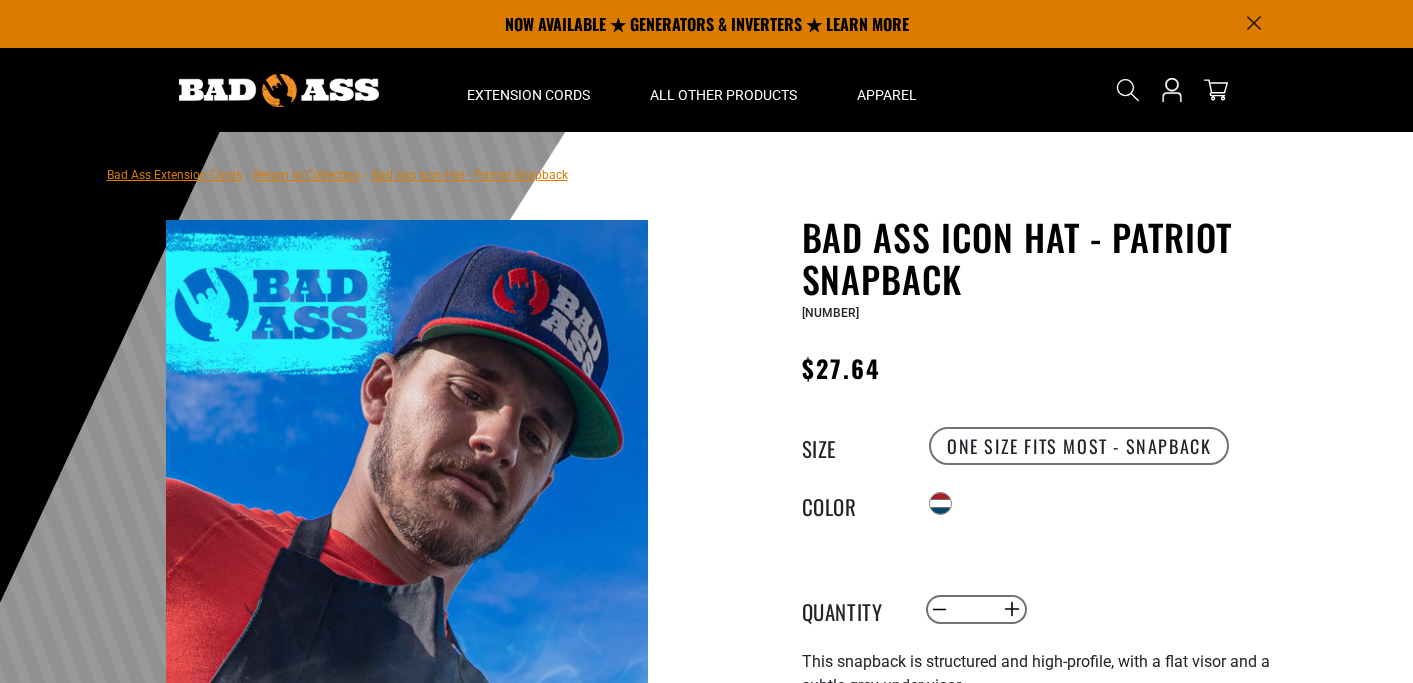 scroll, scrollTop: 0, scrollLeft: 0, axis: both 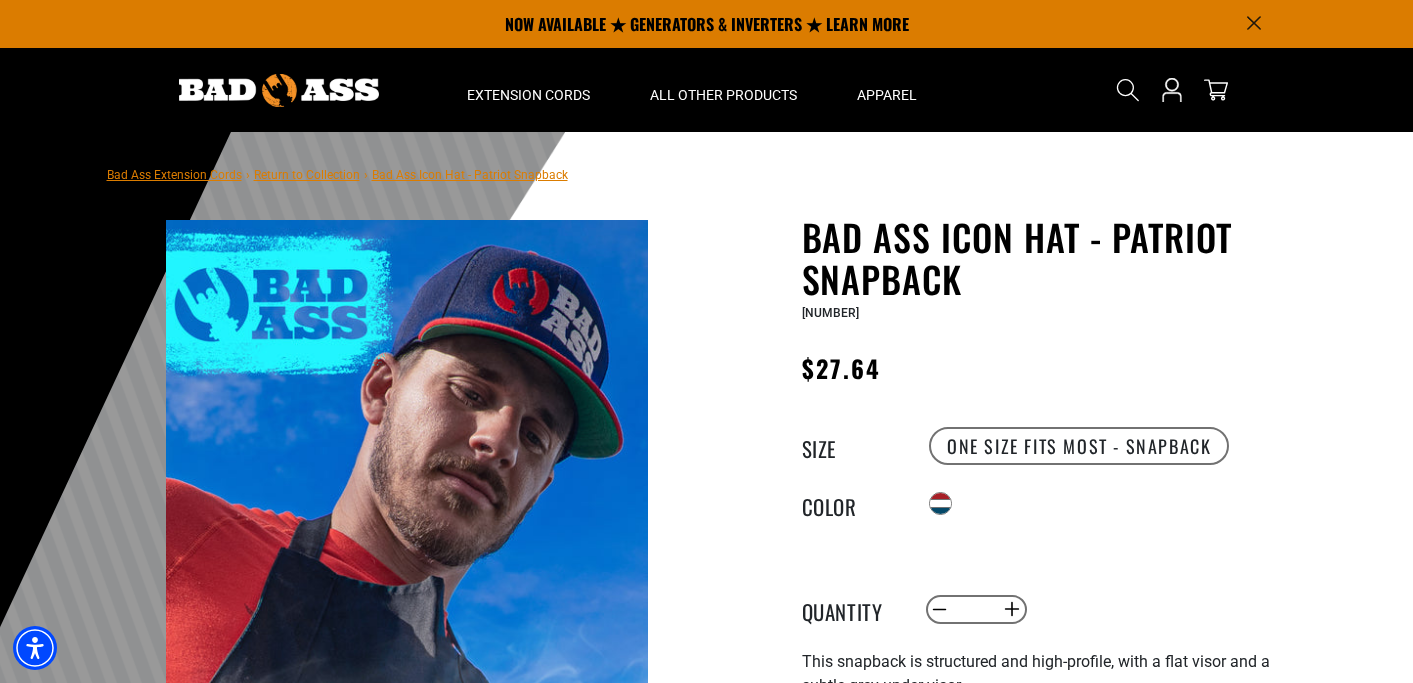 drag, startPoint x: 183, startPoint y: 107, endPoint x: 187, endPoint y: 97, distance: 10.770329 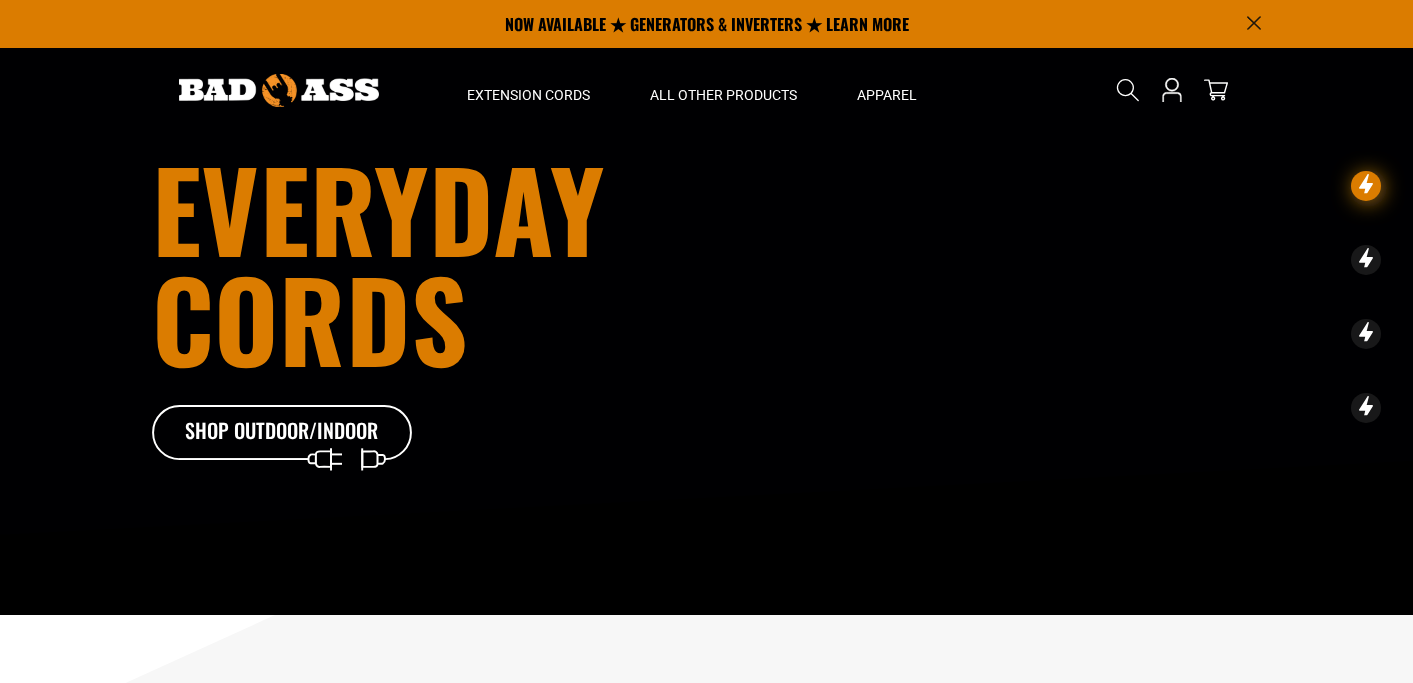 scroll, scrollTop: 0, scrollLeft: 0, axis: both 